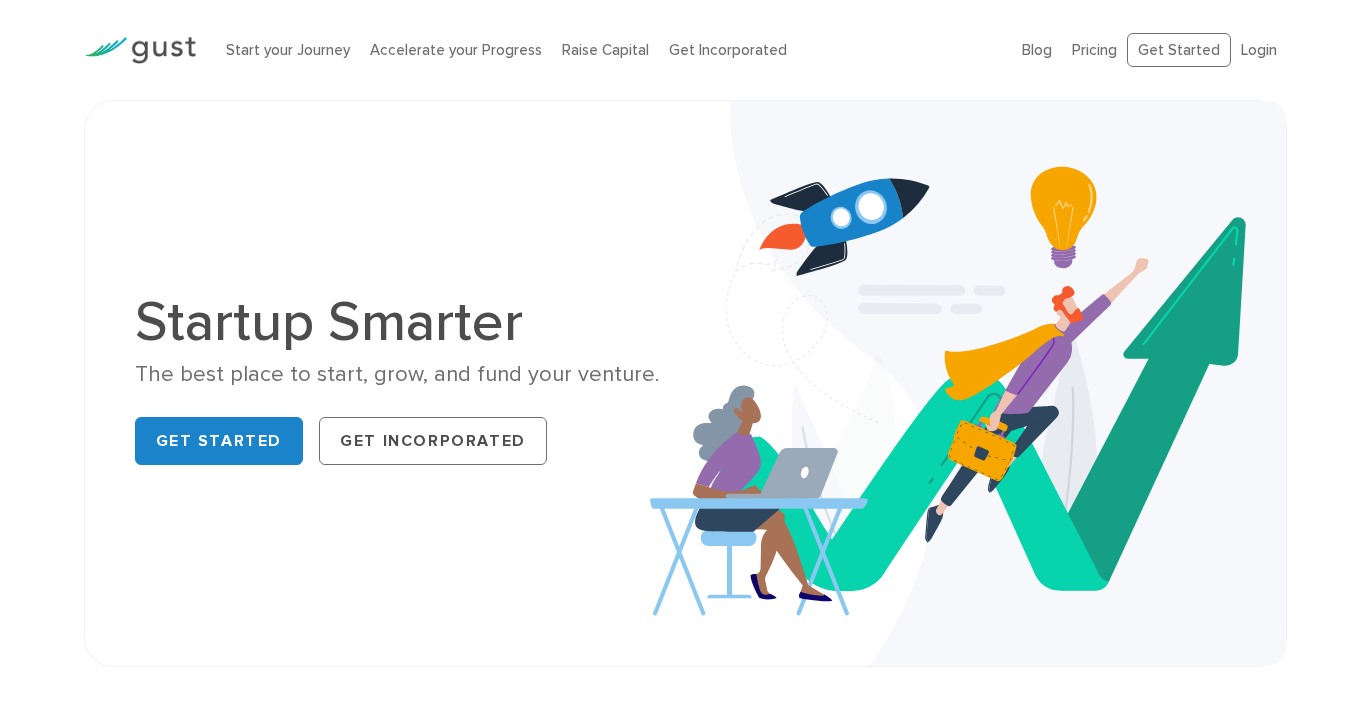 scroll, scrollTop: 0, scrollLeft: 0, axis: both 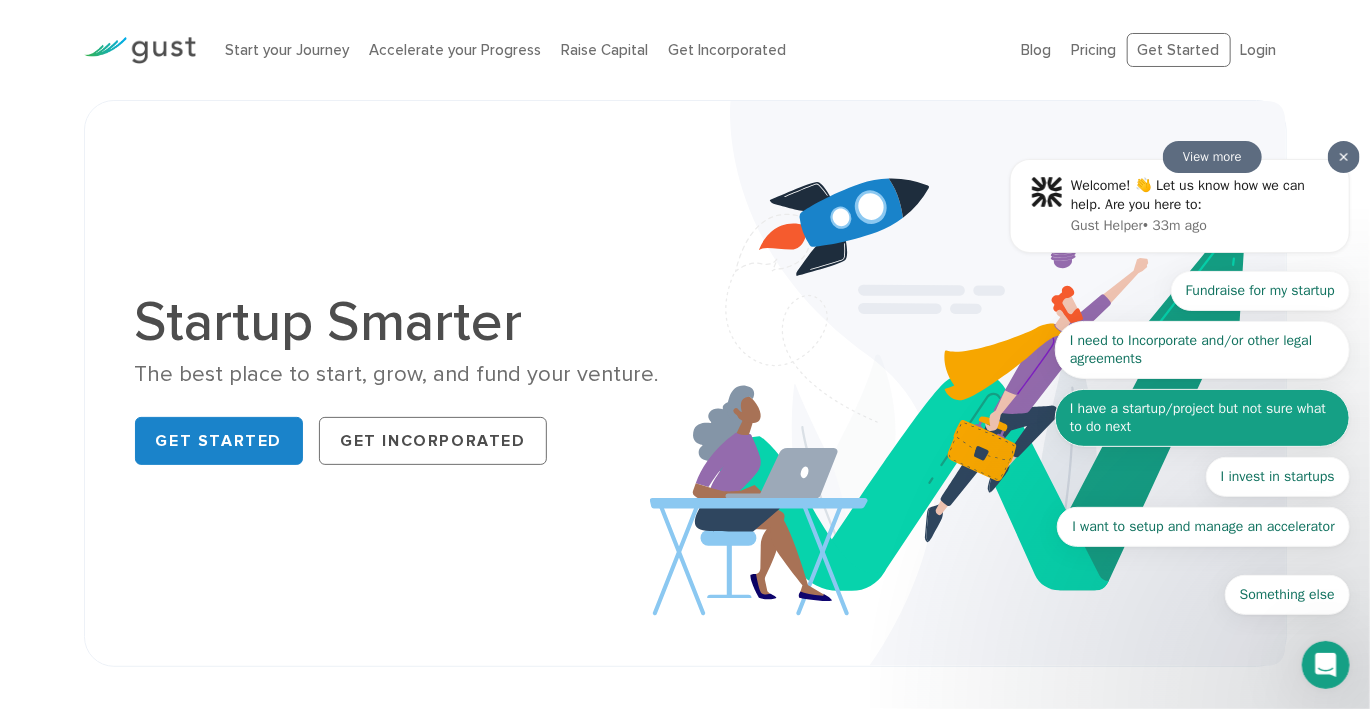 click on "I have a startup/project but not sure what to do next" at bounding box center [1201, 418] 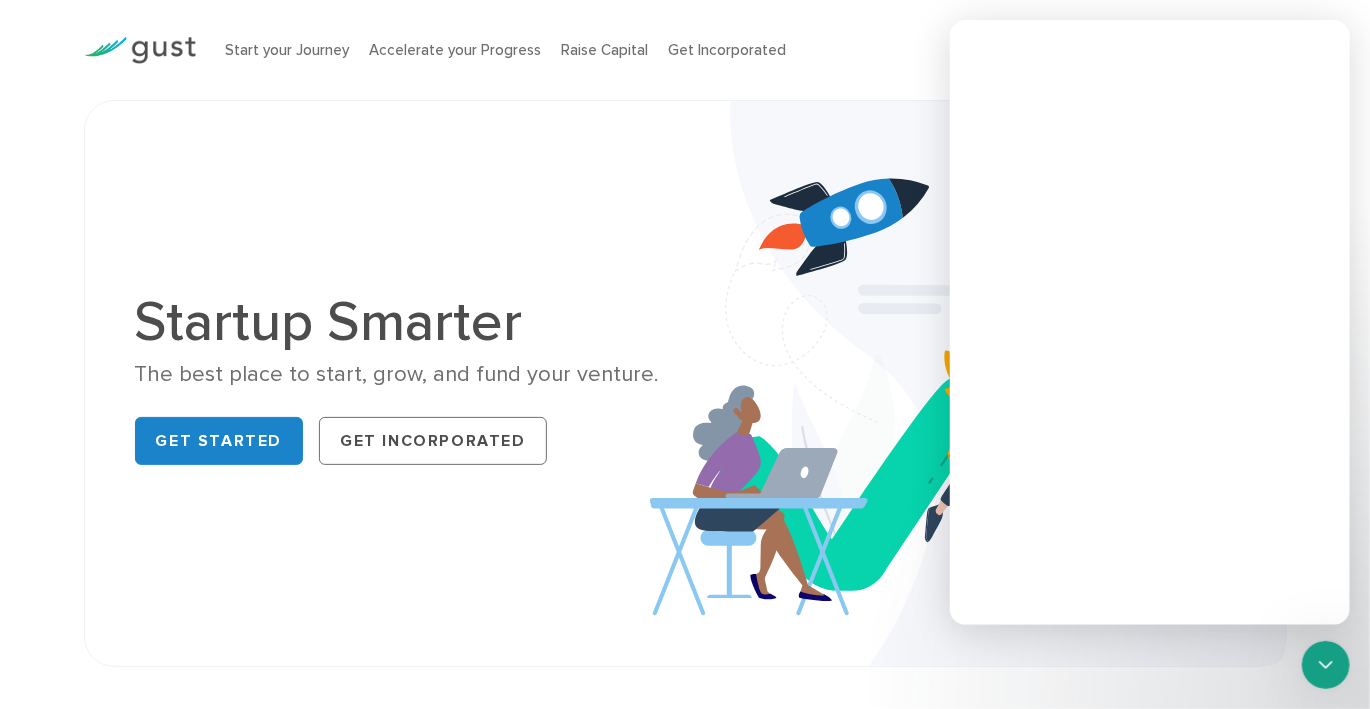 scroll, scrollTop: 0, scrollLeft: 0, axis: both 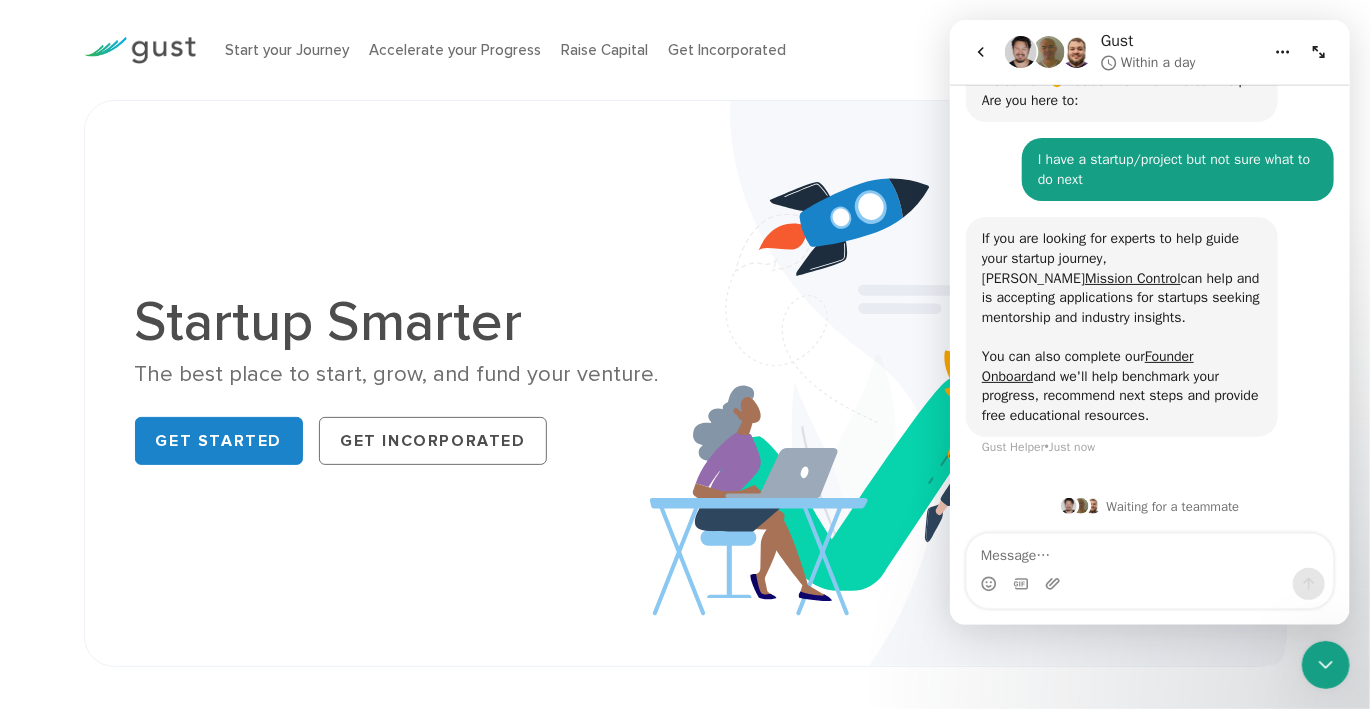 click at bounding box center [968, 383] 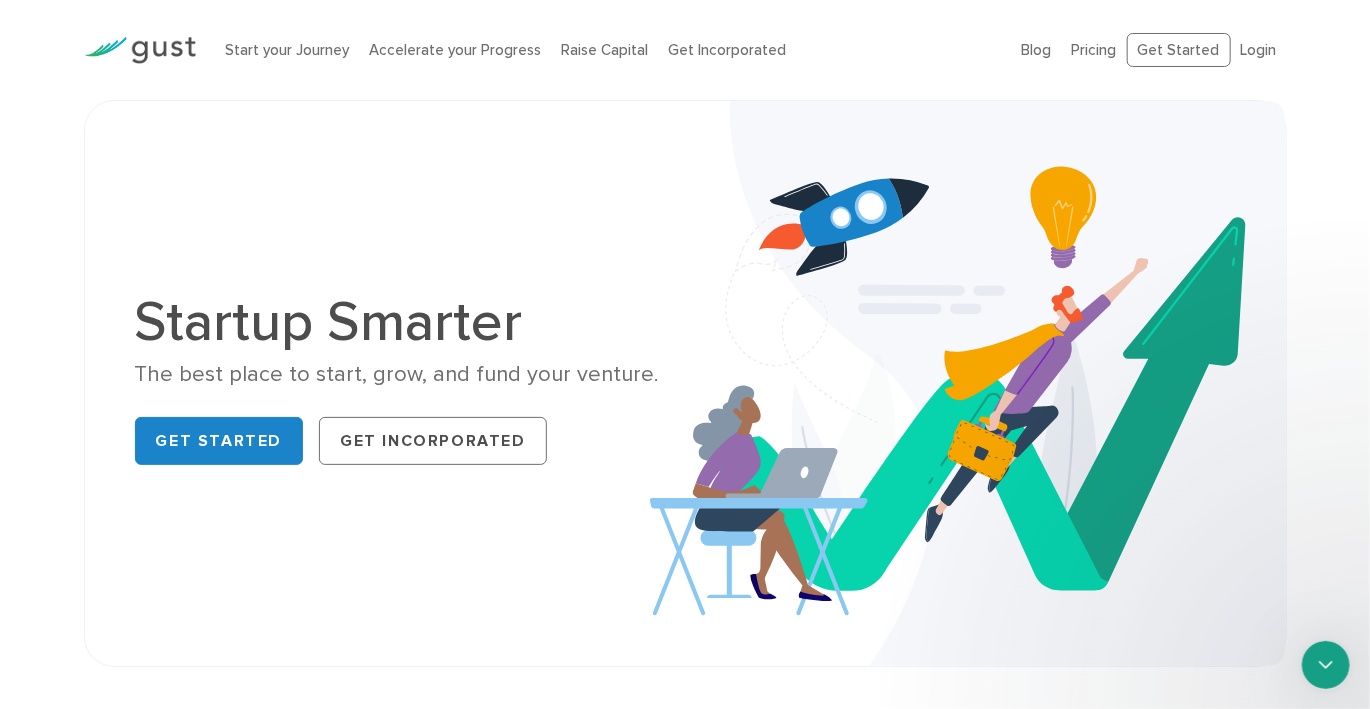 scroll, scrollTop: 0, scrollLeft: 0, axis: both 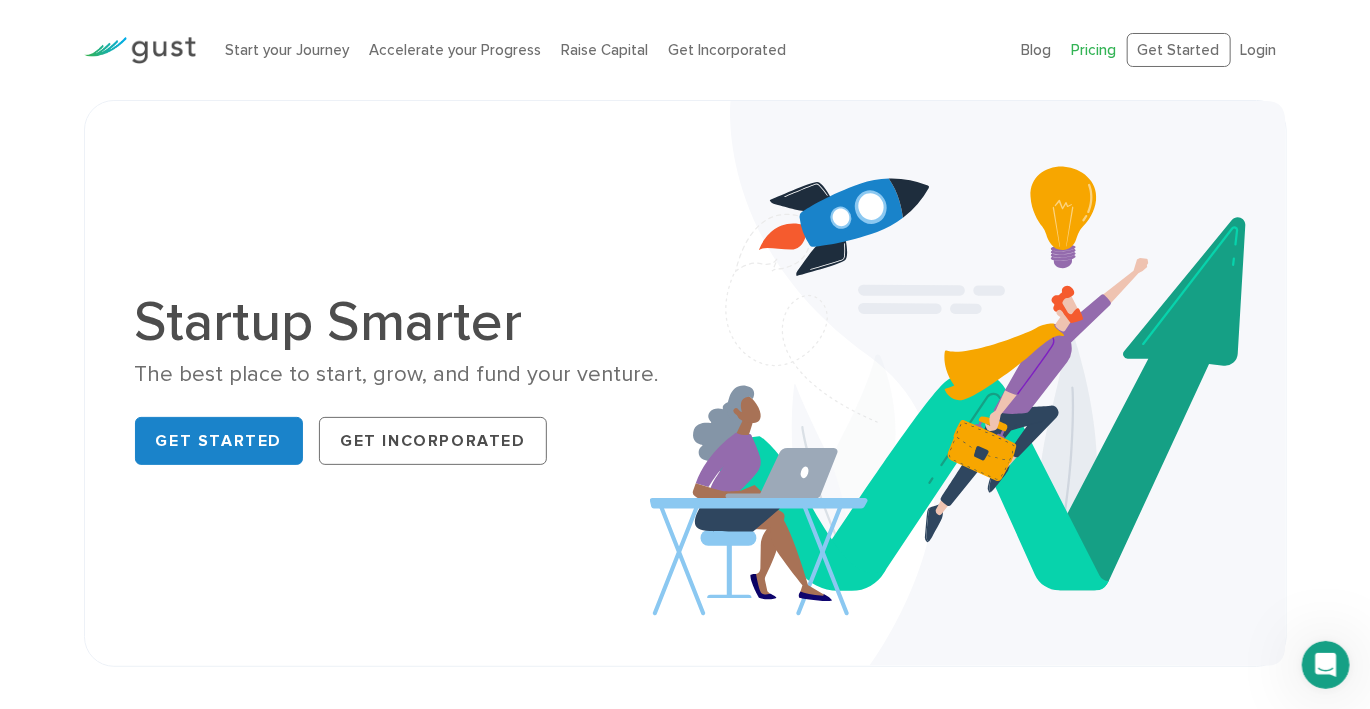 click on "Pricing" at bounding box center (1094, 50) 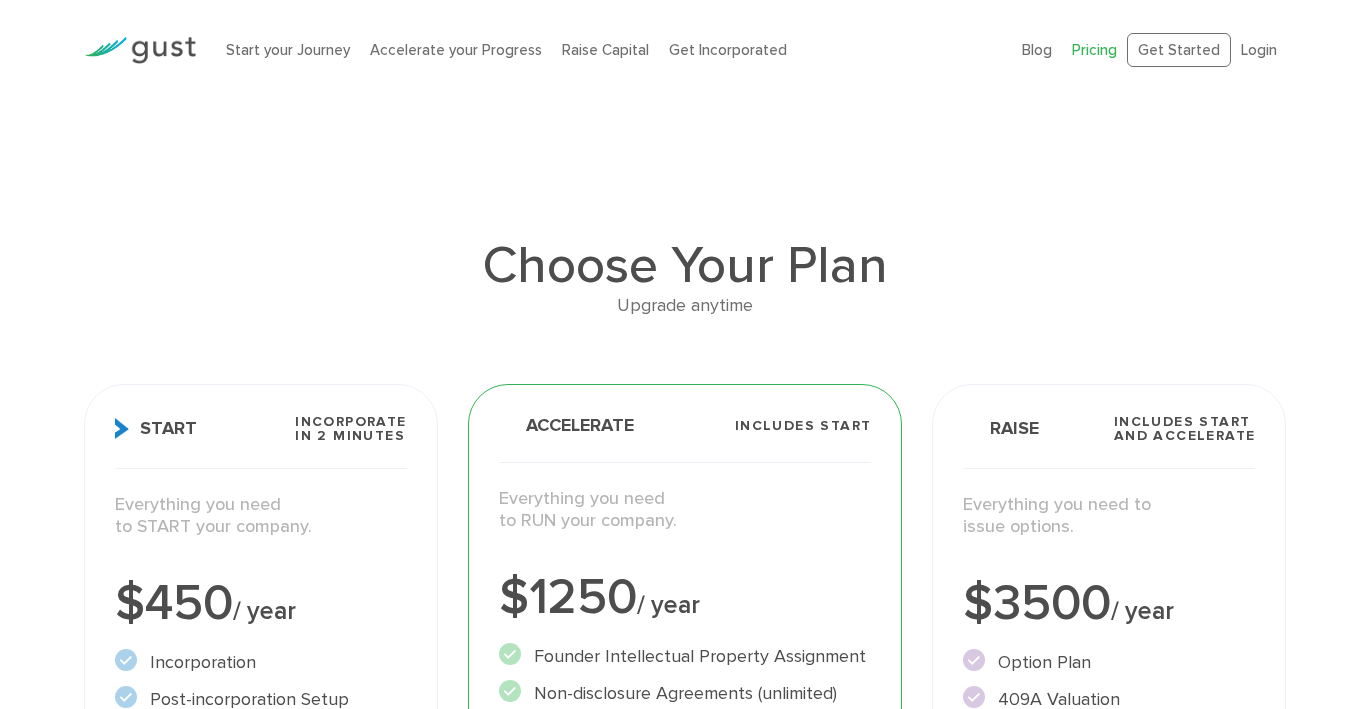 scroll, scrollTop: 0, scrollLeft: 0, axis: both 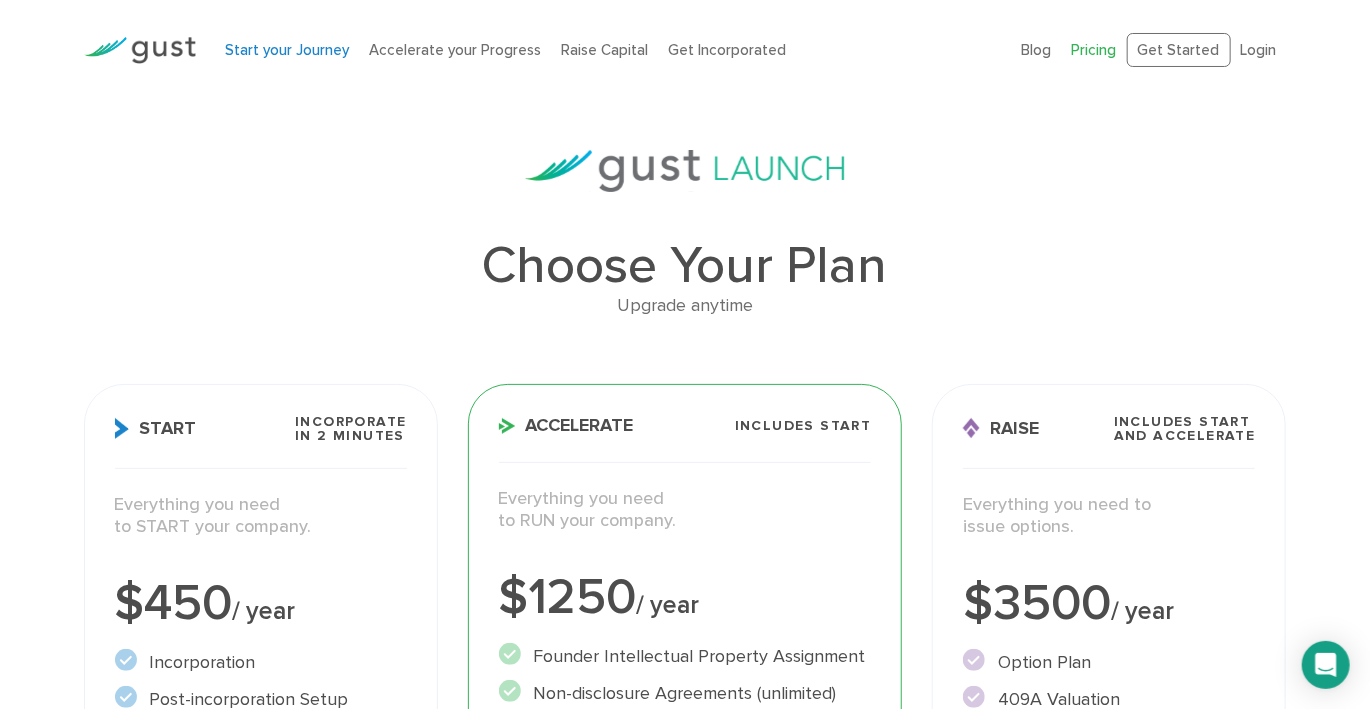 click on "Start your Journey" at bounding box center [288, 50] 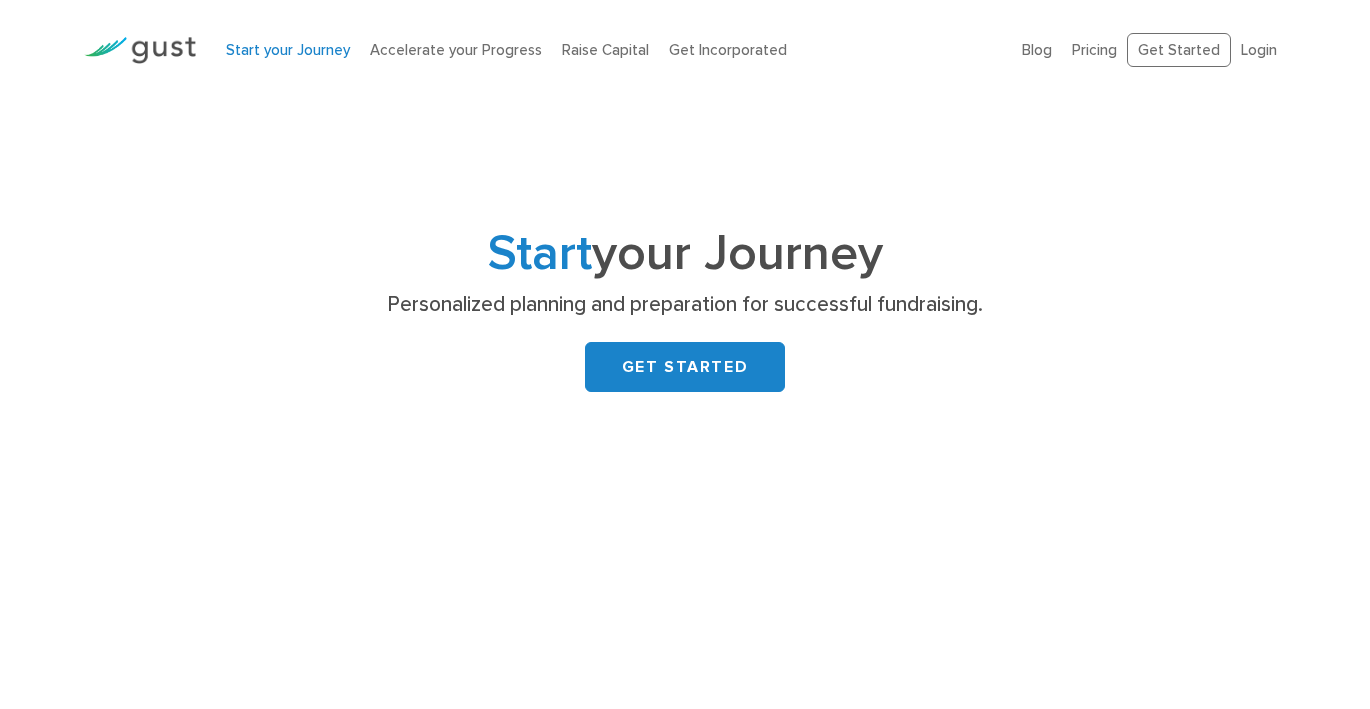 scroll, scrollTop: 0, scrollLeft: 0, axis: both 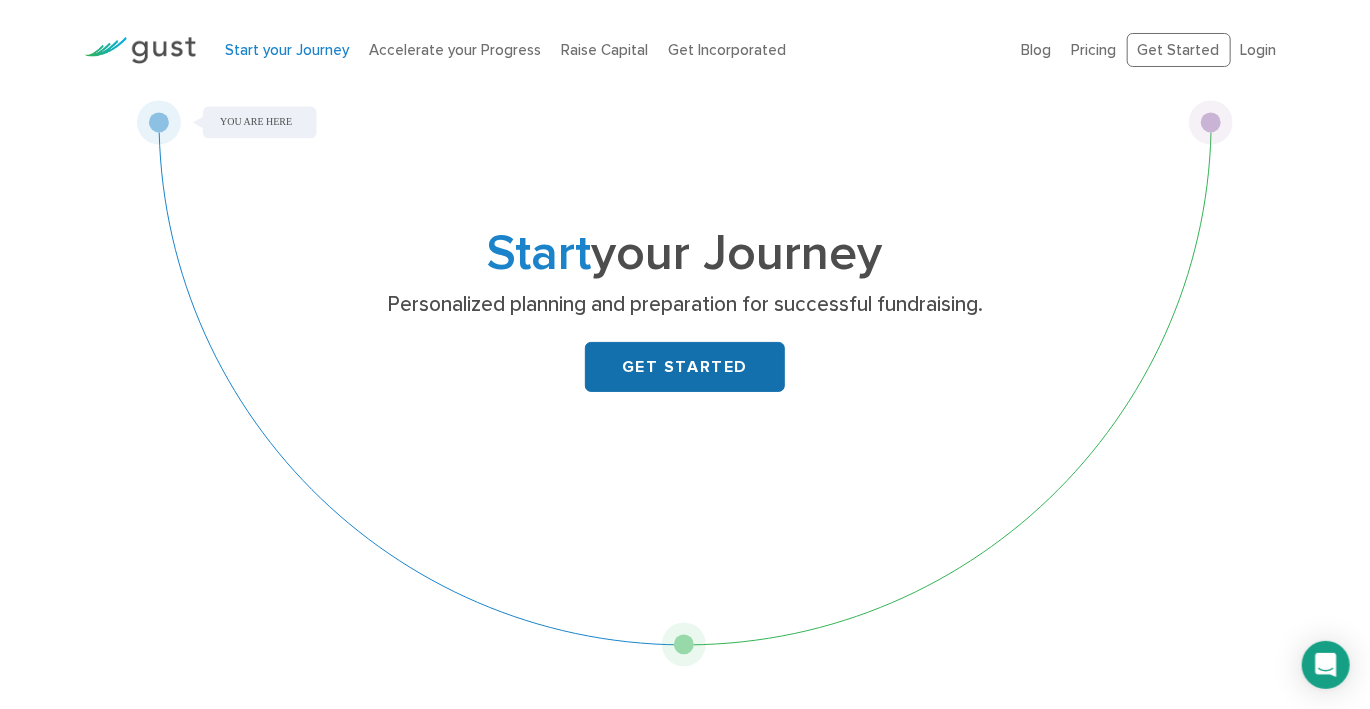 click on "GET STARTED" at bounding box center [685, 367] 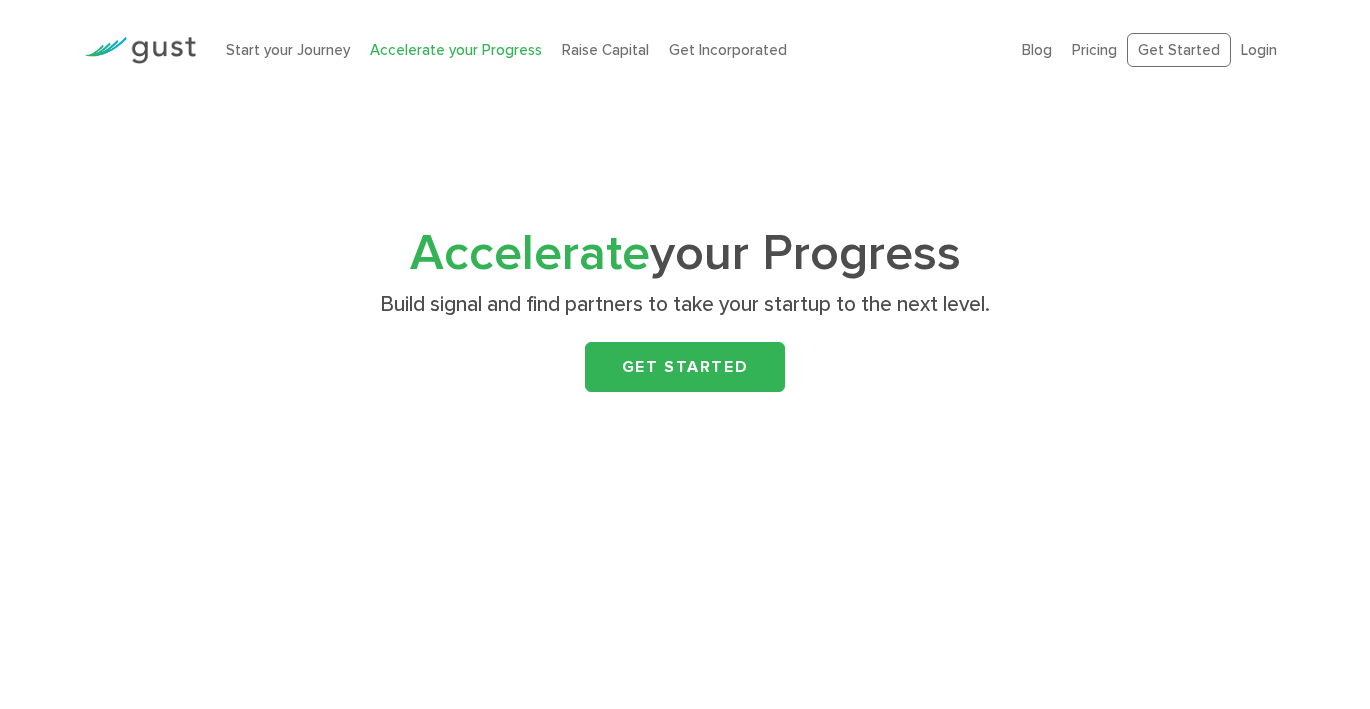 scroll, scrollTop: 0, scrollLeft: 0, axis: both 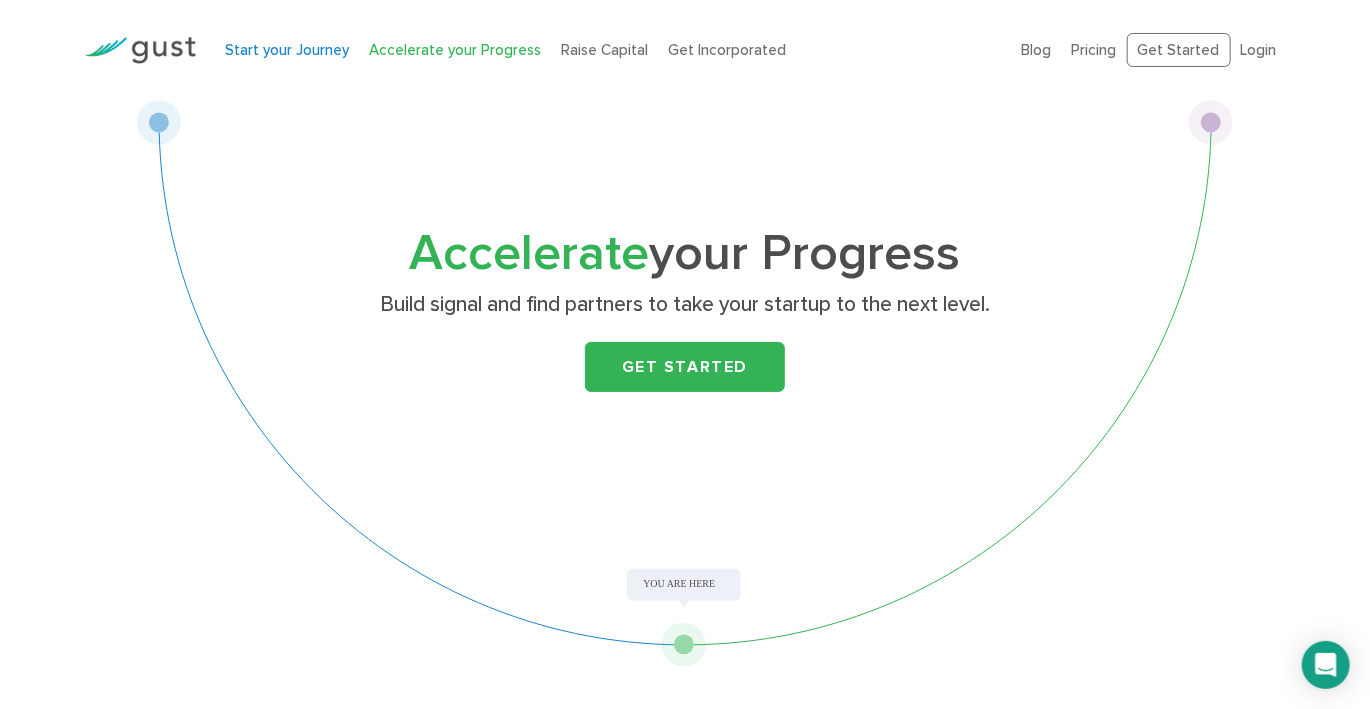 click on "Start your Journey" at bounding box center (288, 50) 